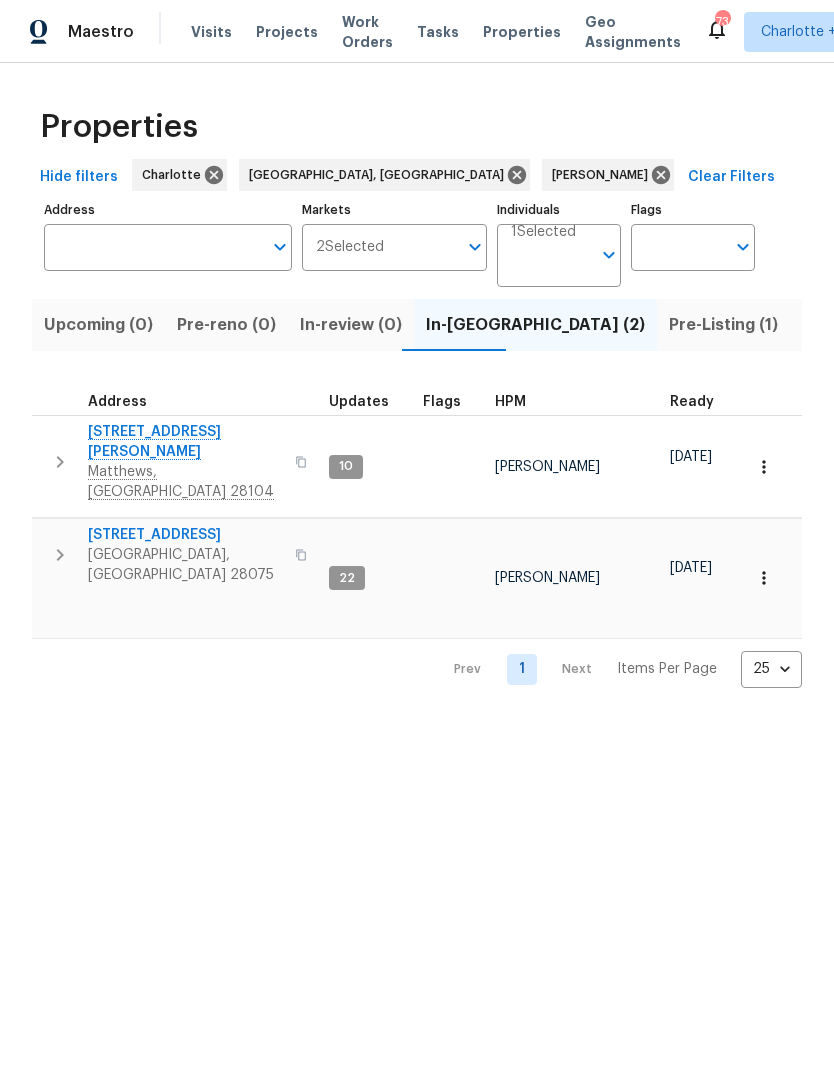 scroll, scrollTop: -4, scrollLeft: 0, axis: vertical 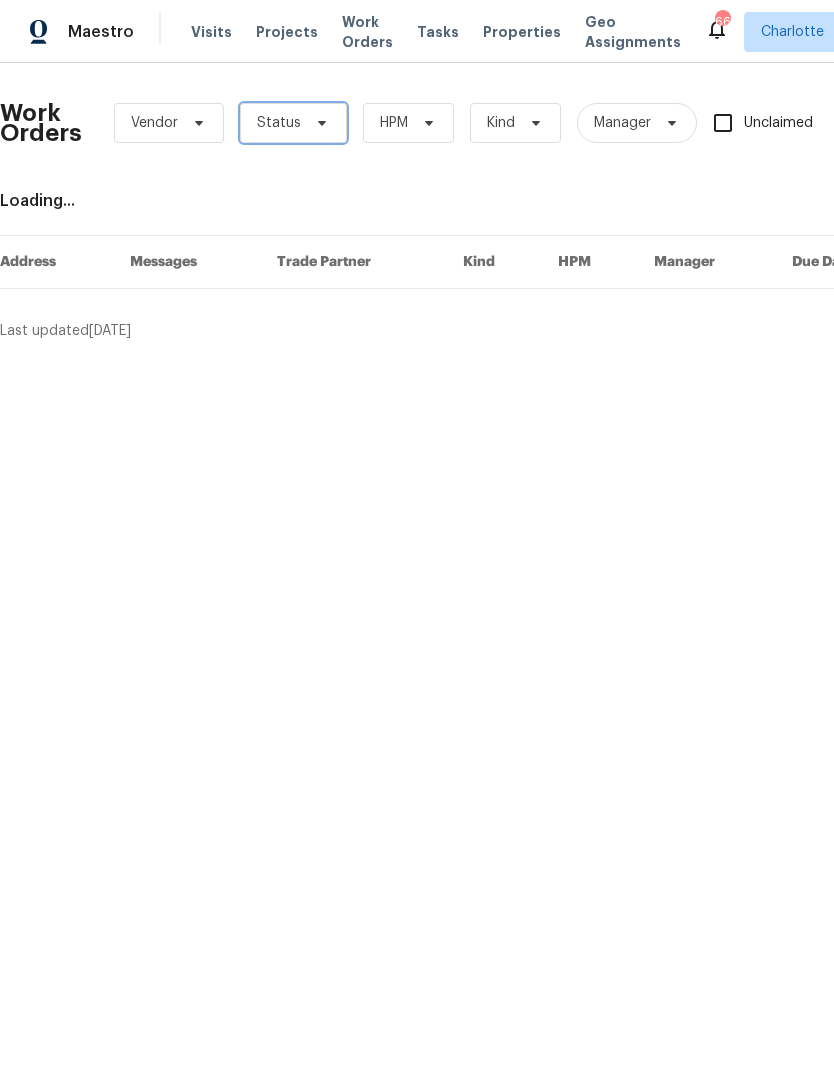 click at bounding box center (319, 123) 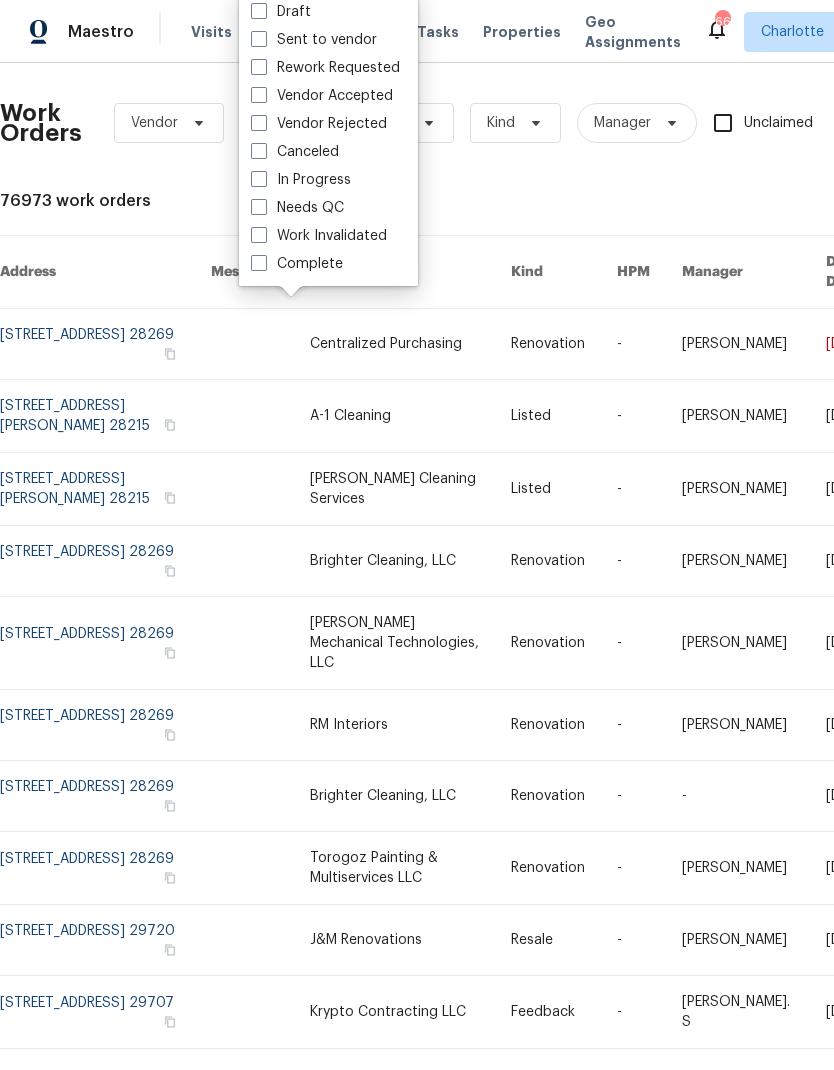 click on "Needs QC" at bounding box center [297, 208] 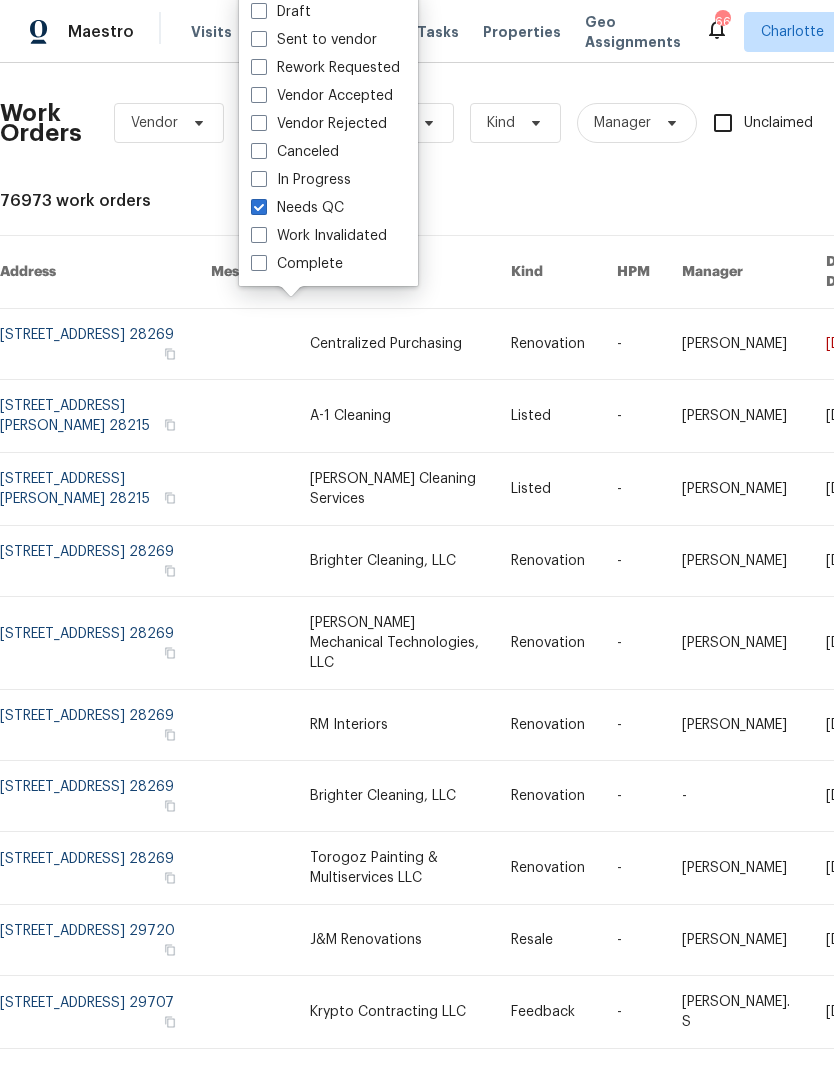 checkbox on "true" 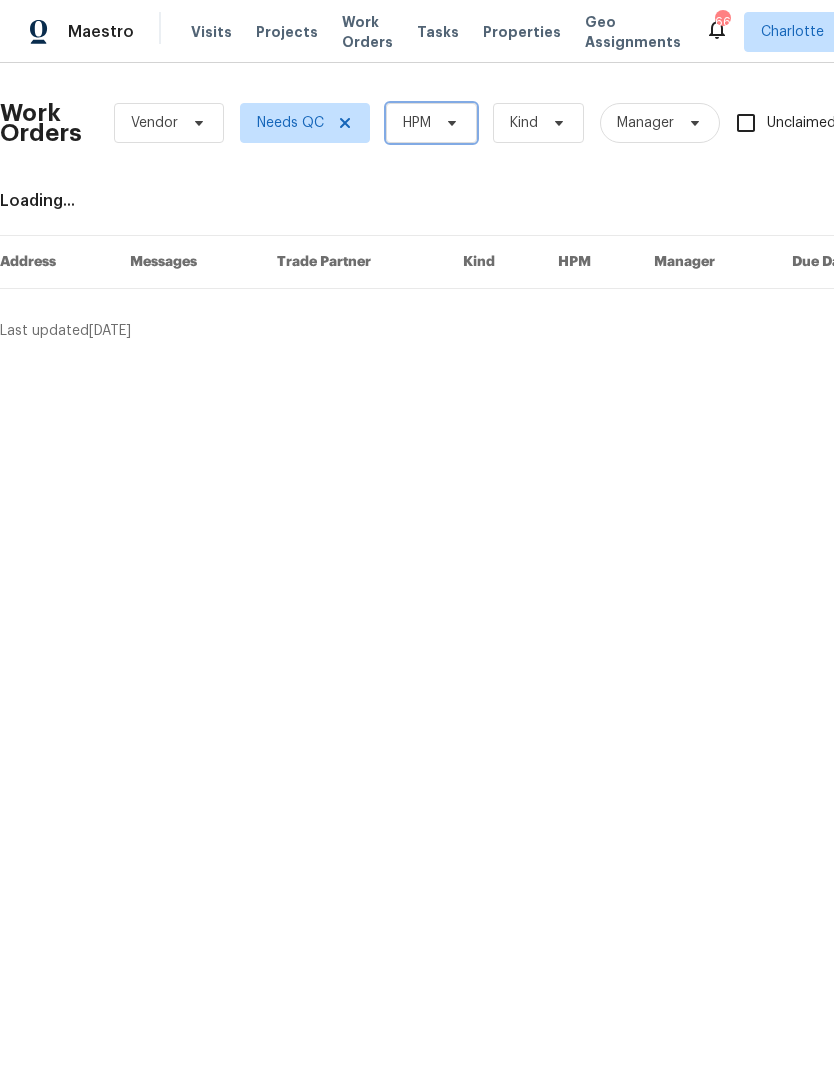 click 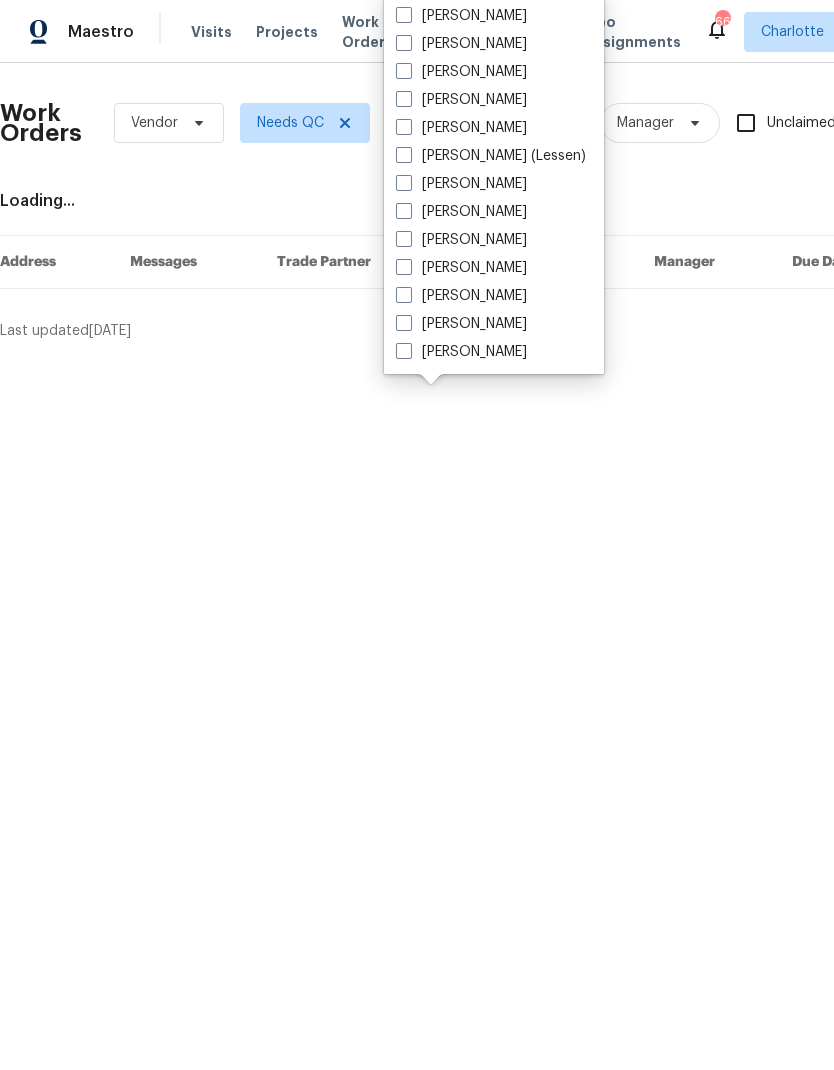 scroll, scrollTop: 248, scrollLeft: 0, axis: vertical 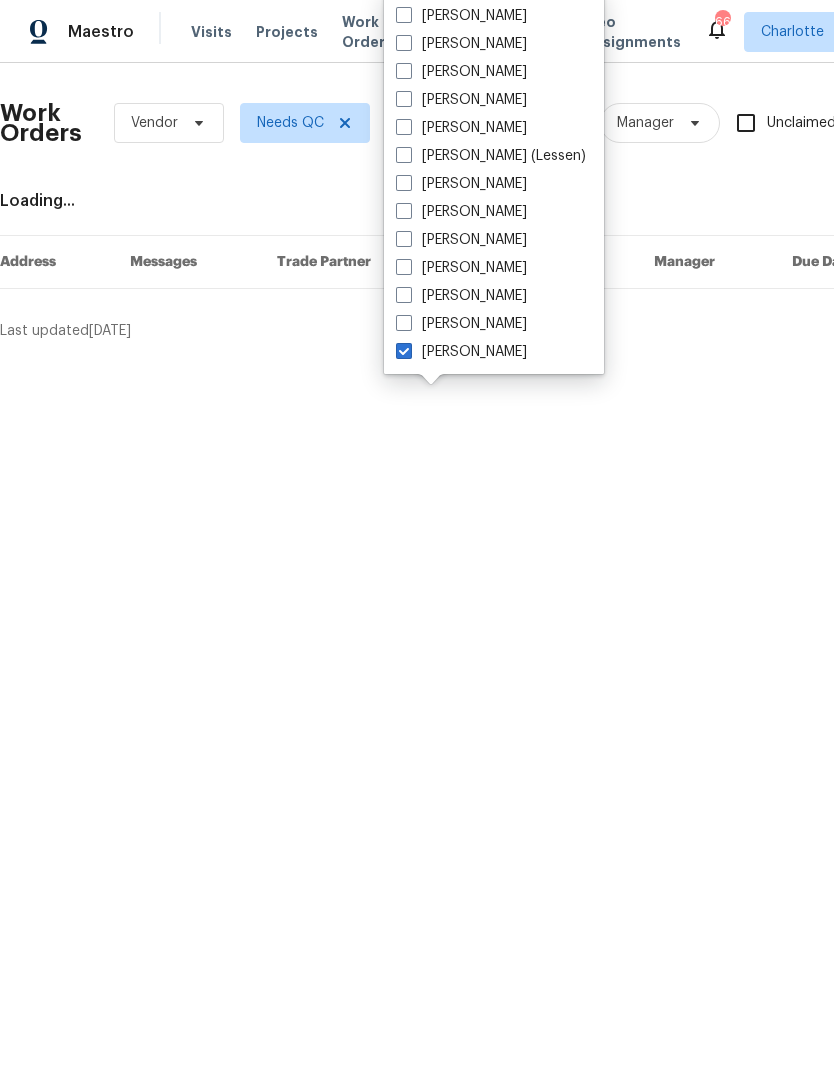 checkbox on "true" 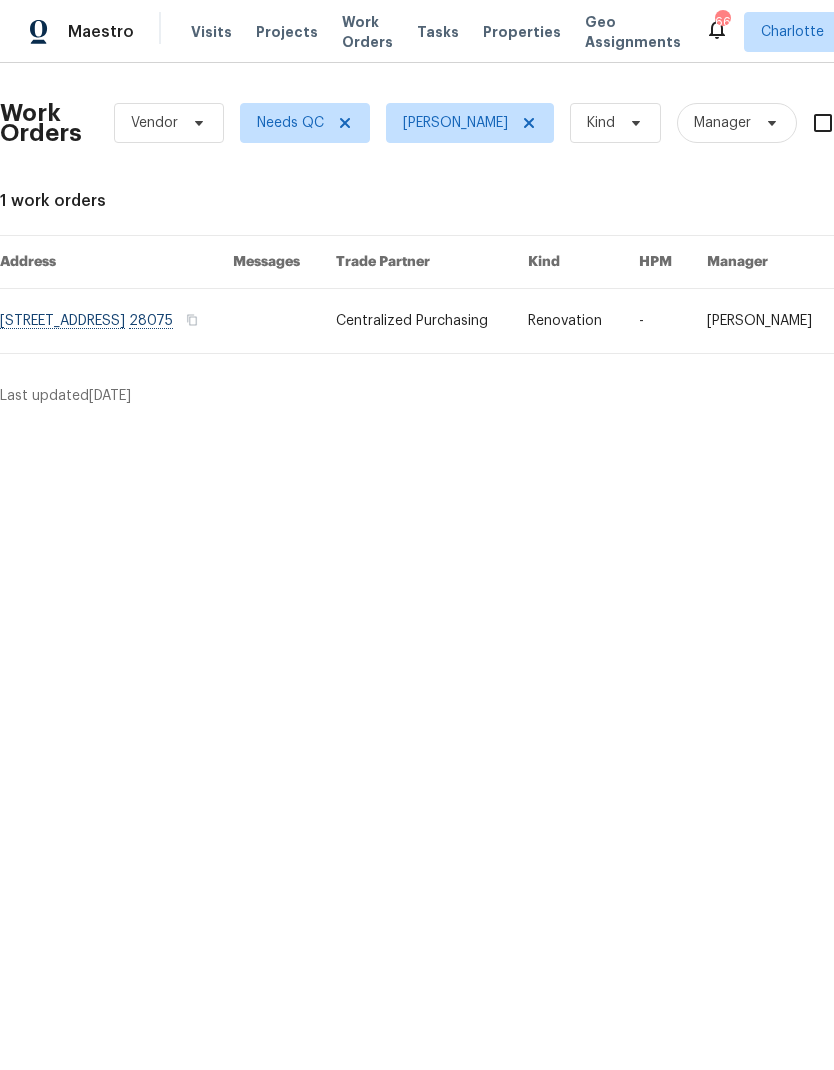 click at bounding box center (116, 321) 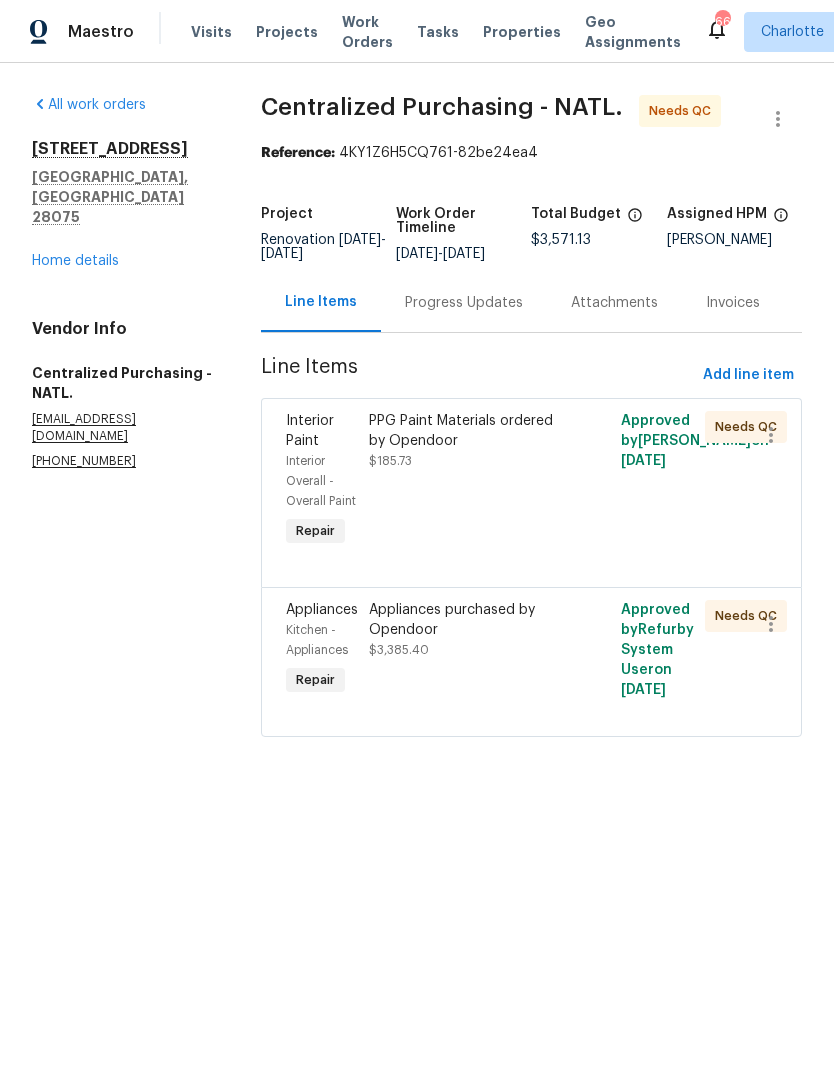 scroll, scrollTop: 0, scrollLeft: 0, axis: both 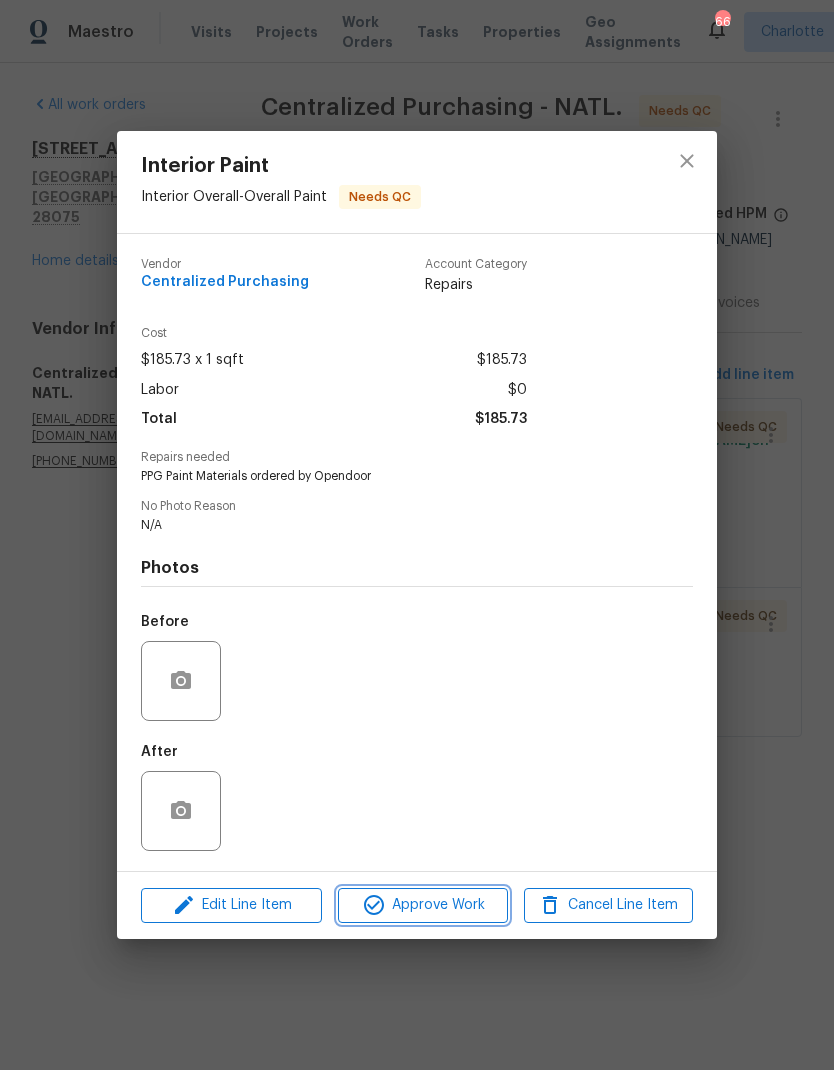 click on "Approve Work" at bounding box center (422, 905) 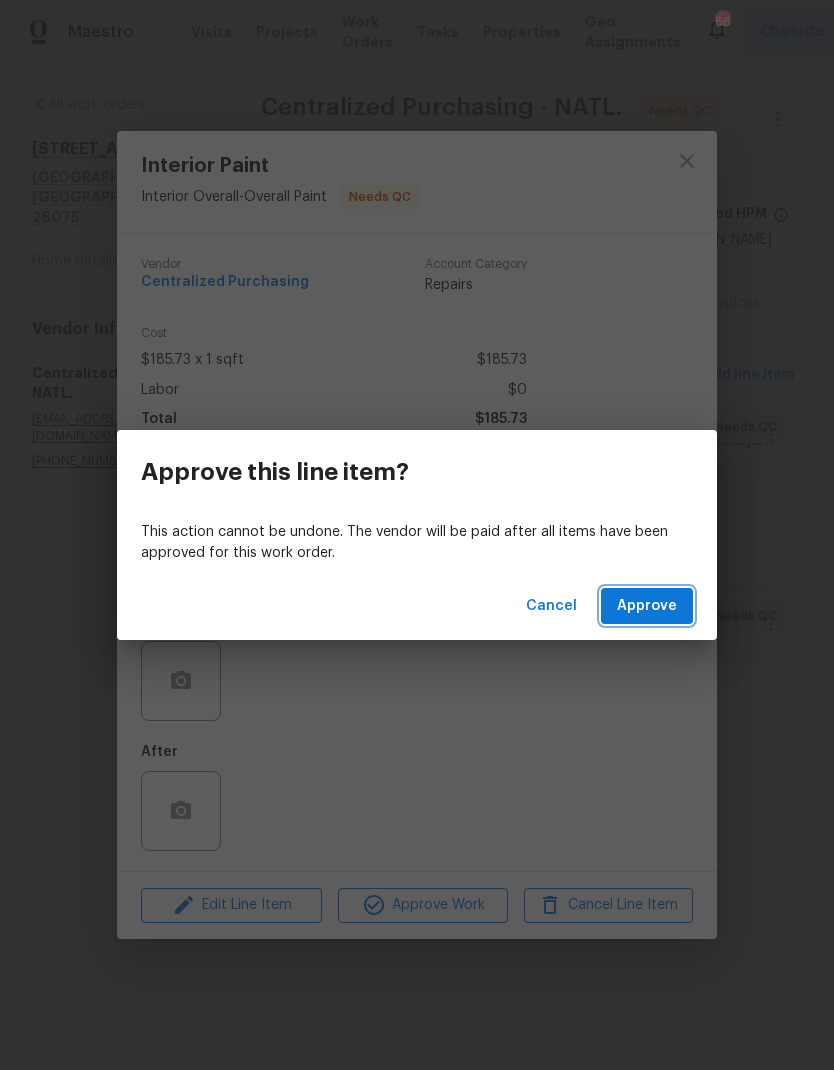 click on "Approve" at bounding box center (647, 606) 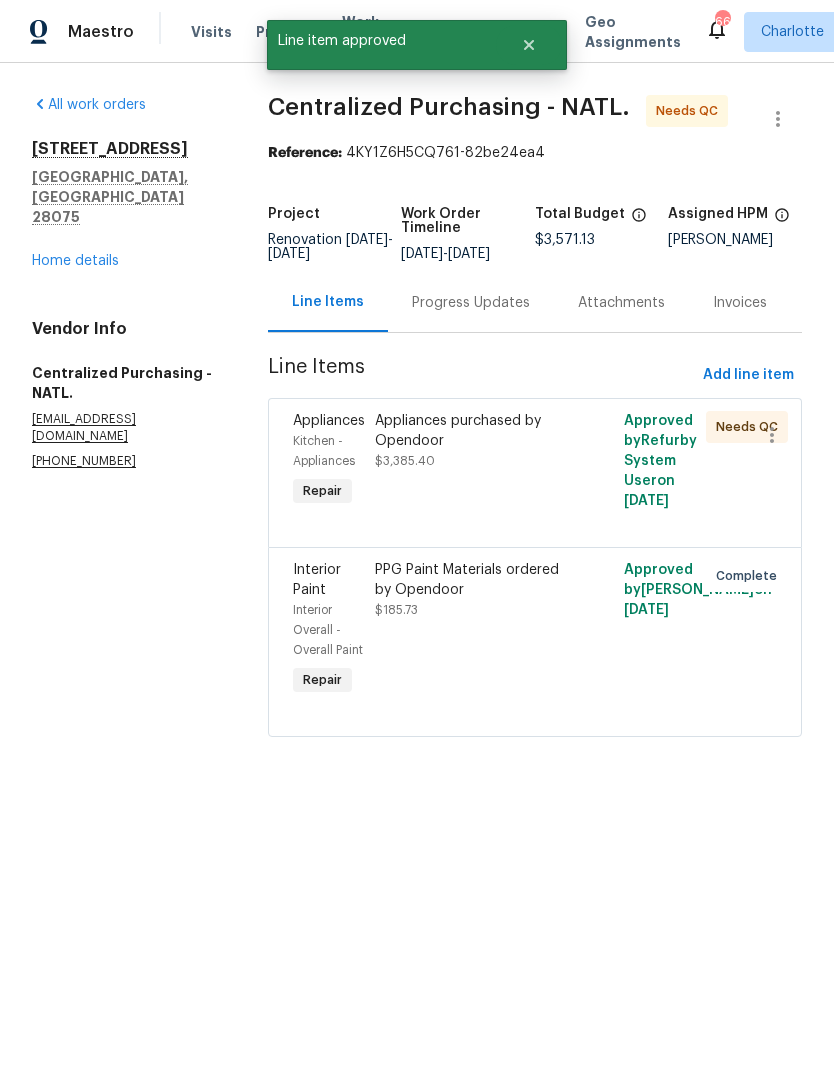 click on "Appliances purchased by Opendoor" at bounding box center (472, 431) 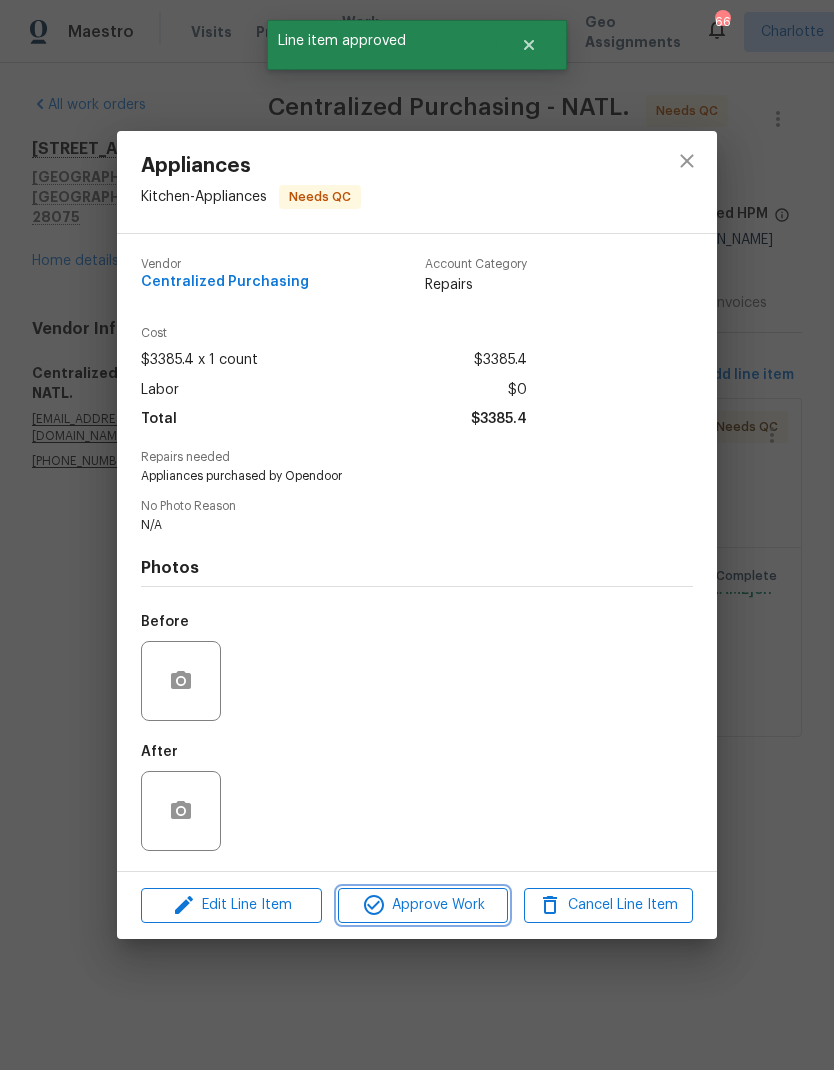click on "Approve Work" at bounding box center [422, 905] 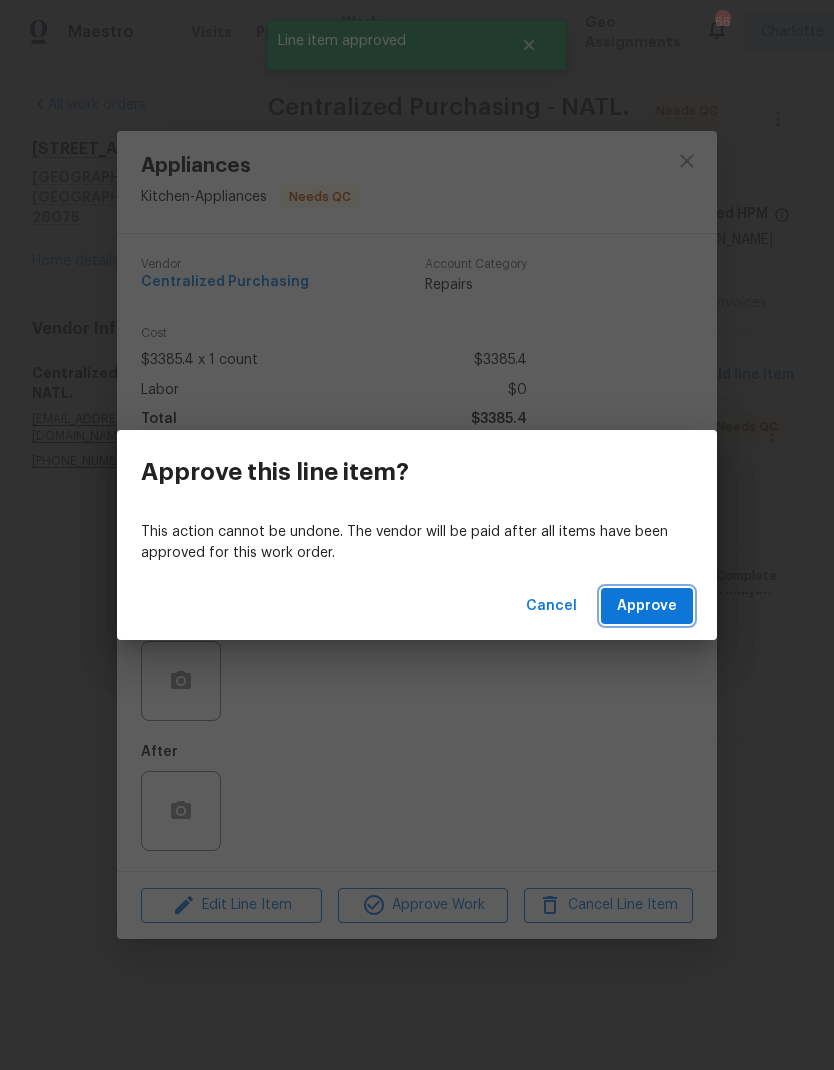click on "Approve" at bounding box center (647, 606) 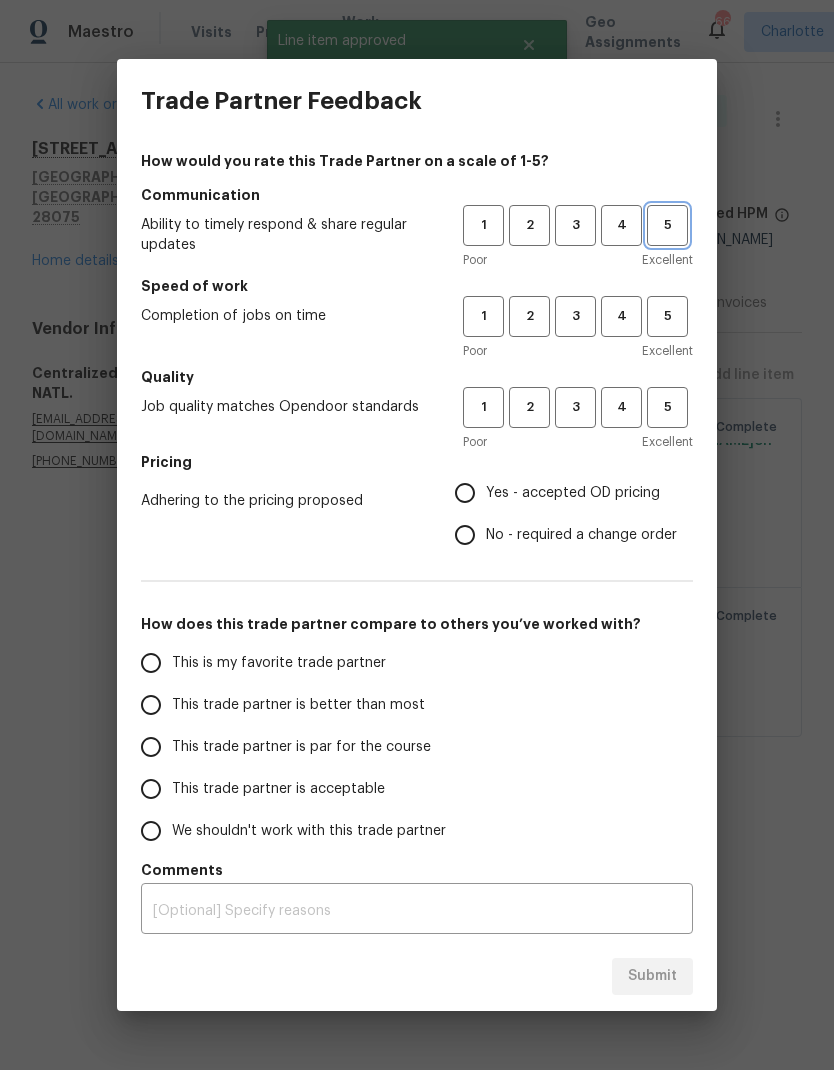 click on "5" at bounding box center [667, 225] 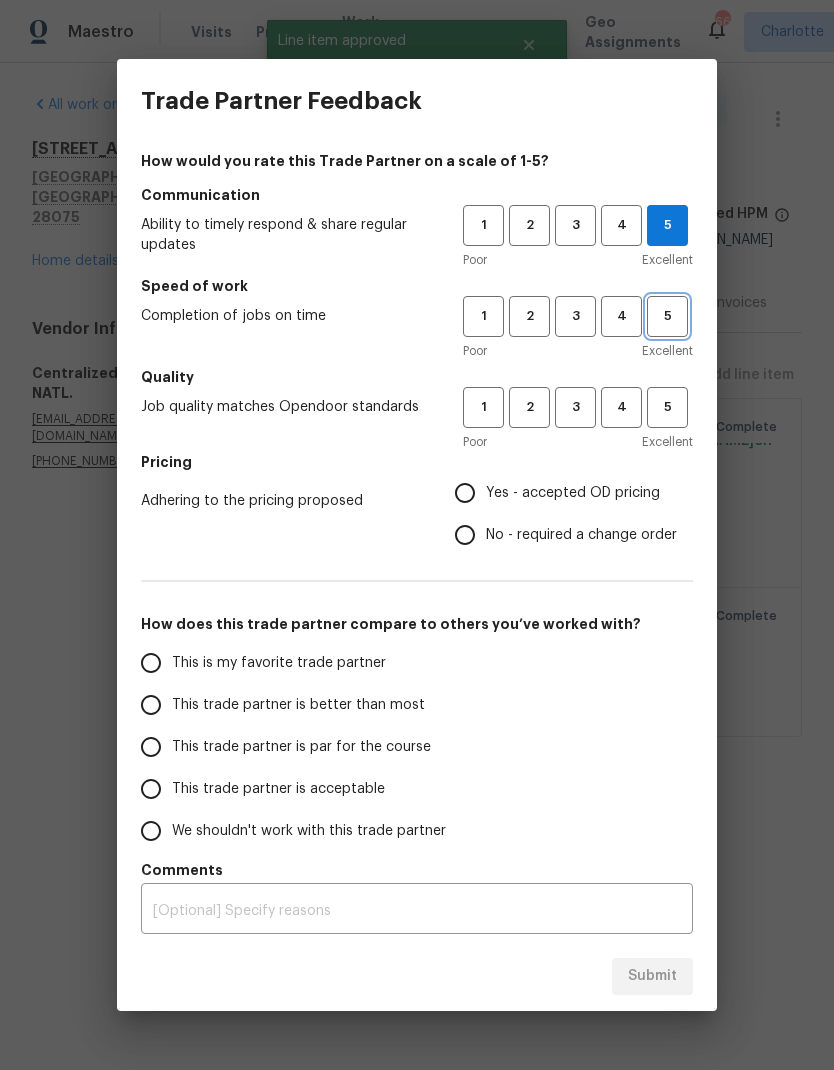 click on "5" at bounding box center (667, 316) 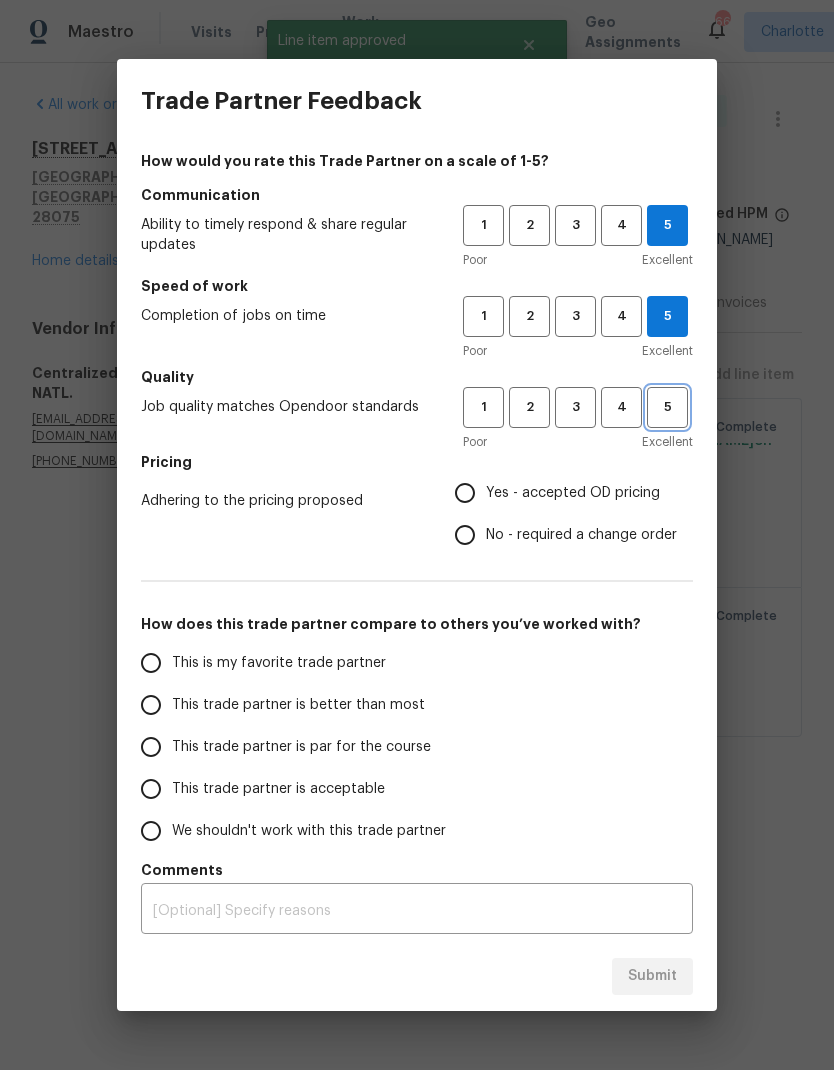 click on "5" at bounding box center [667, 407] 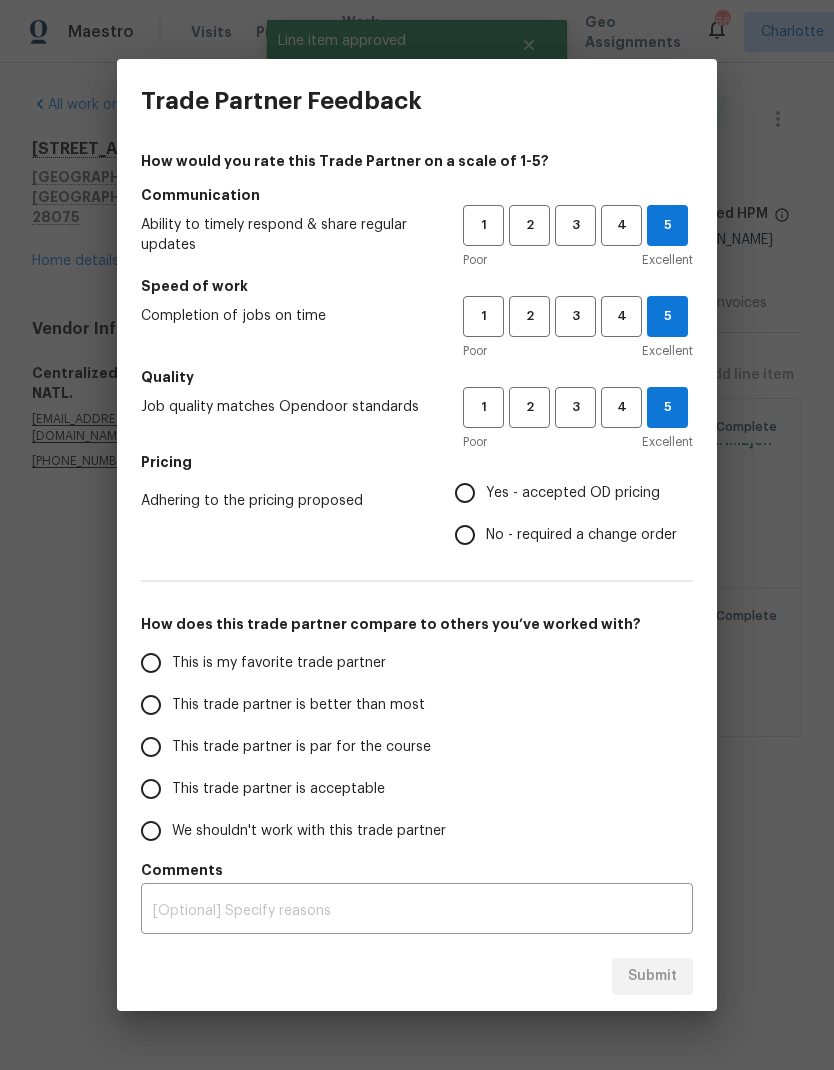 click on "Yes - accepted OD pricing" at bounding box center [465, 493] 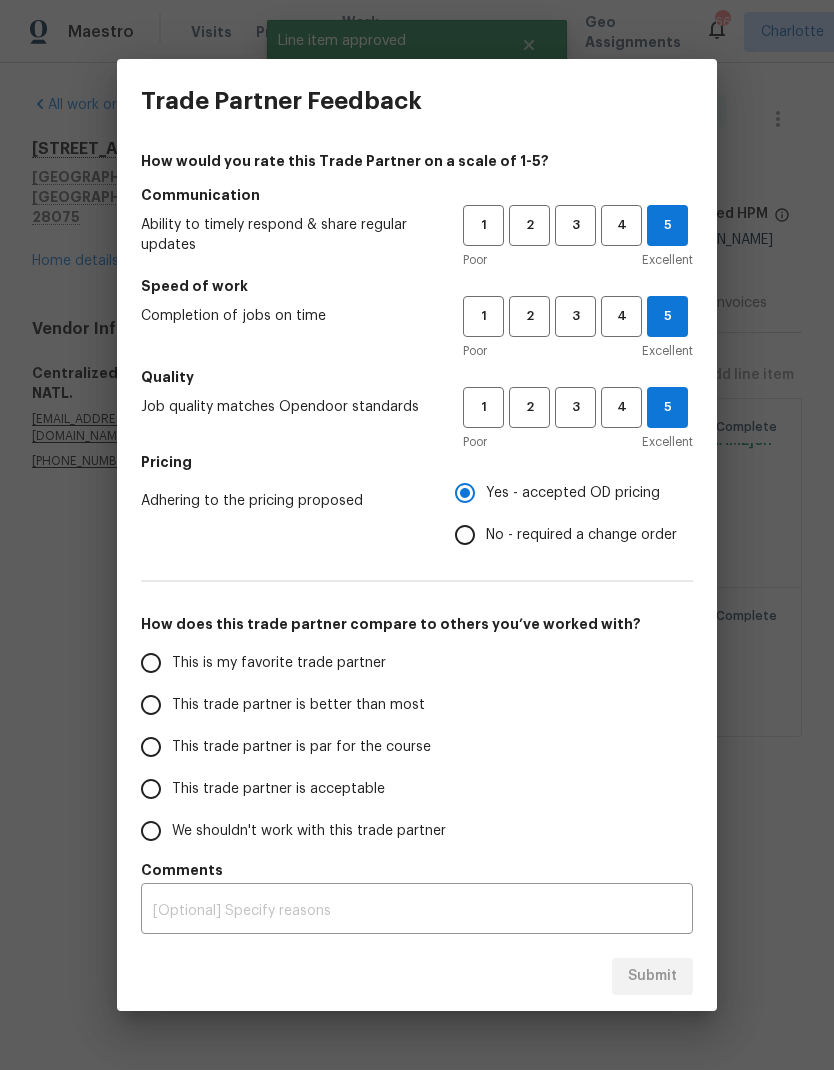 click on "This is my favorite trade partner" at bounding box center (151, 663) 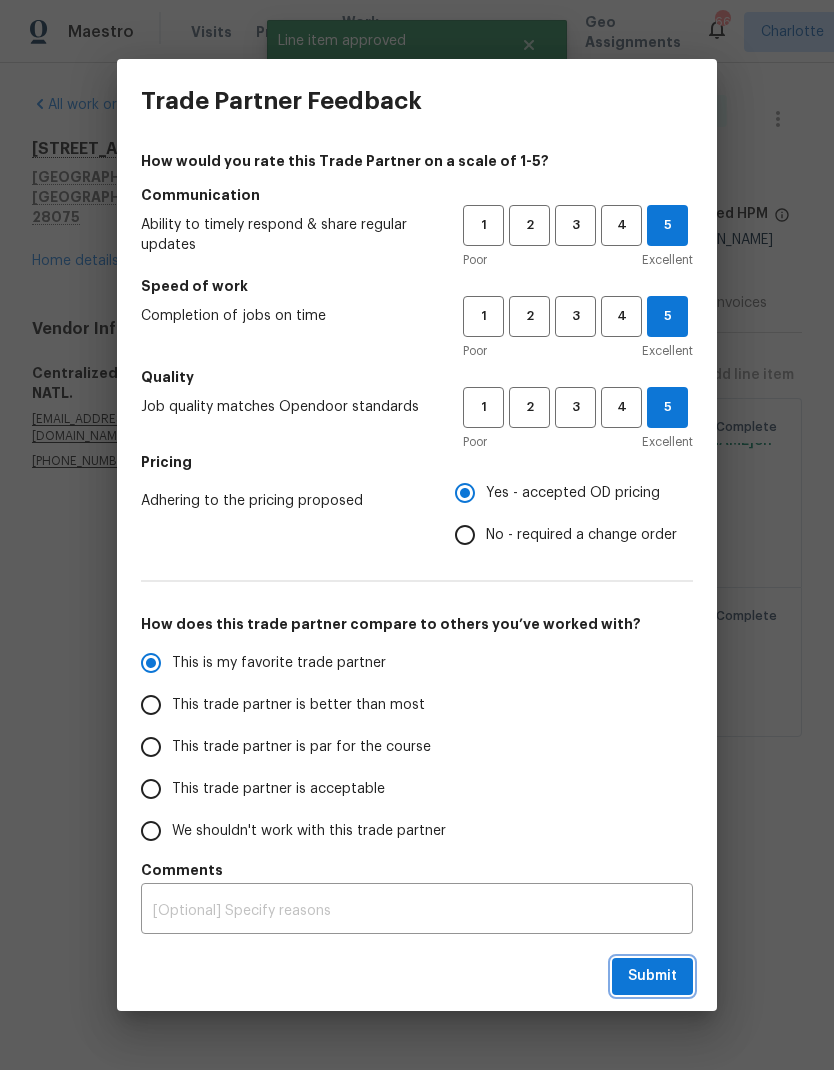 click on "Submit" at bounding box center (652, 976) 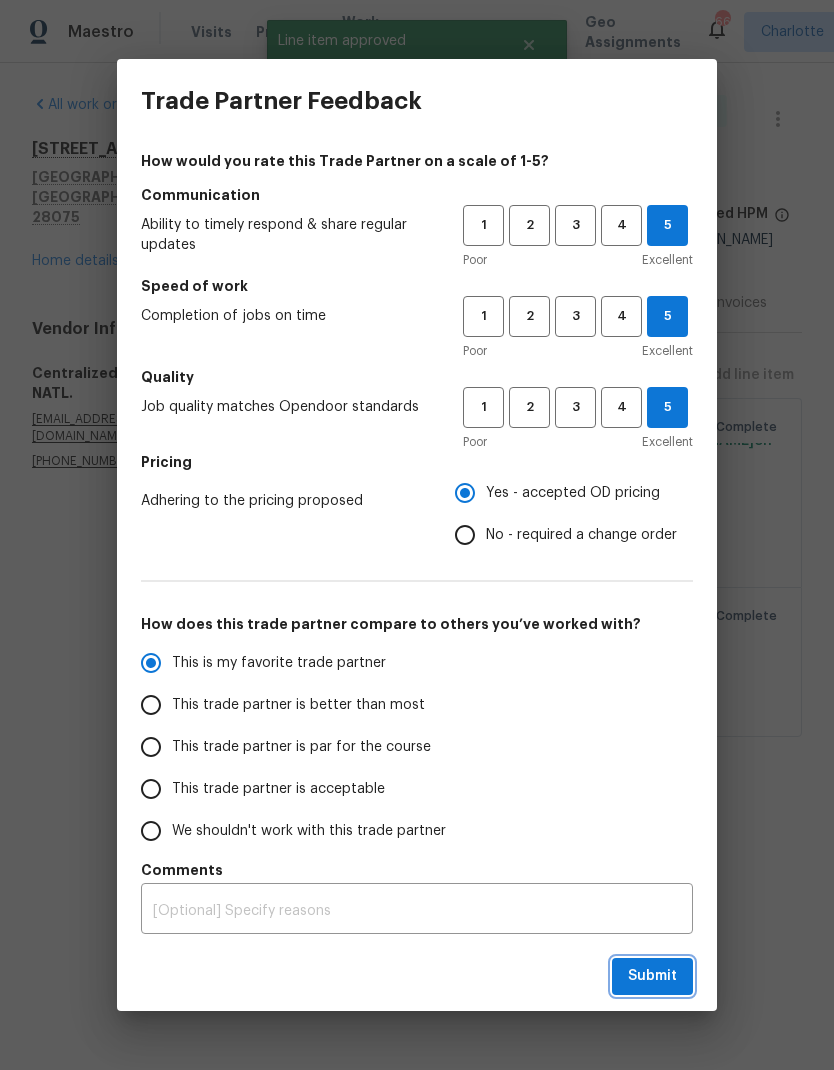 radio on "true" 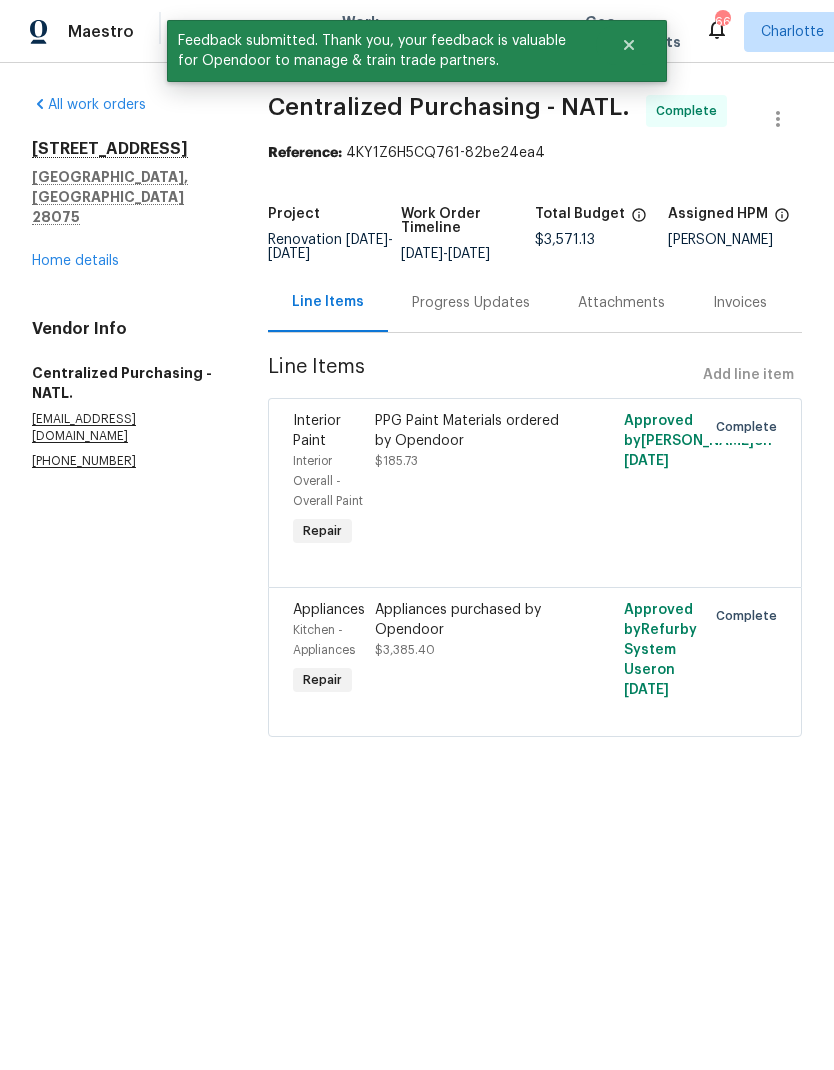 click on "Home details" at bounding box center (75, 261) 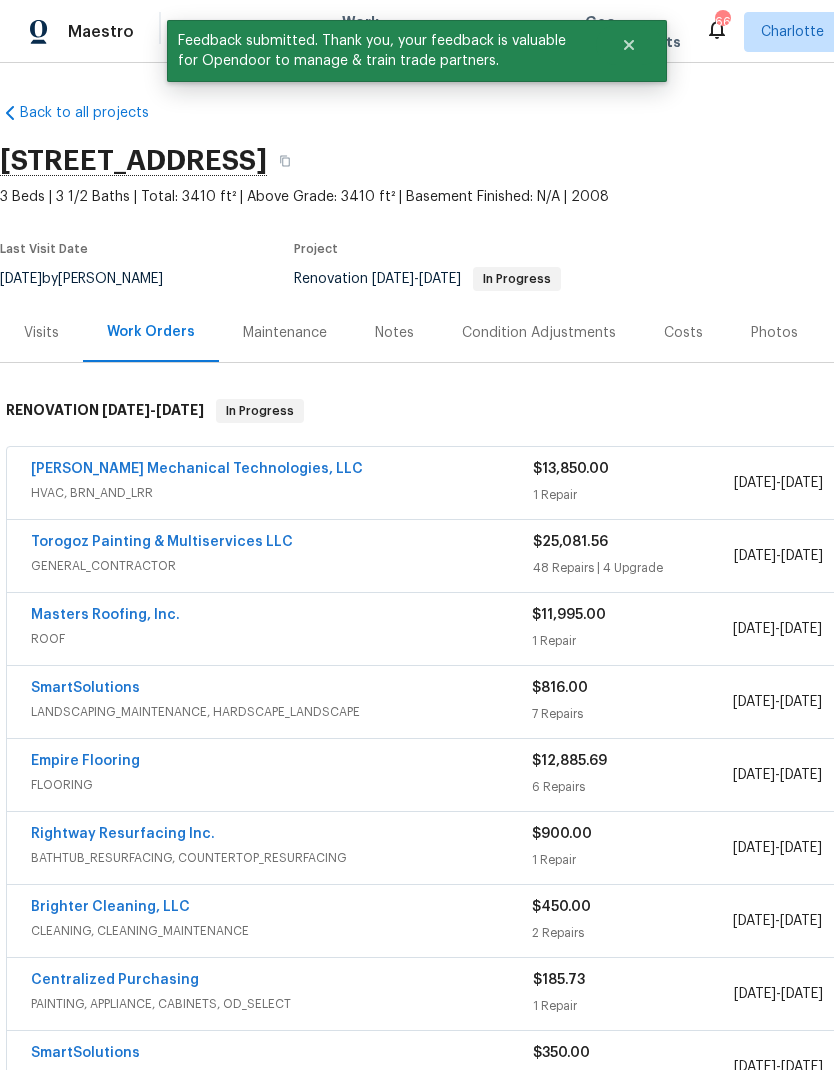 scroll, scrollTop: 0, scrollLeft: 0, axis: both 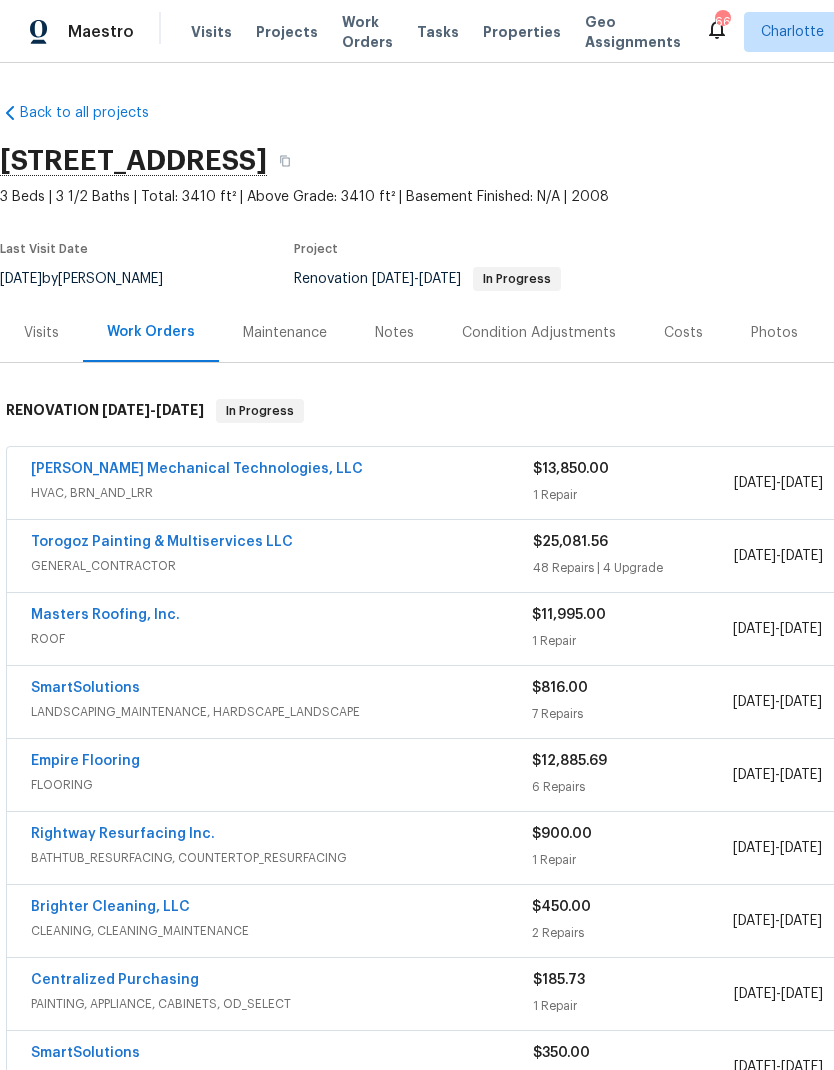 click on "Maestro" at bounding box center [67, 32] 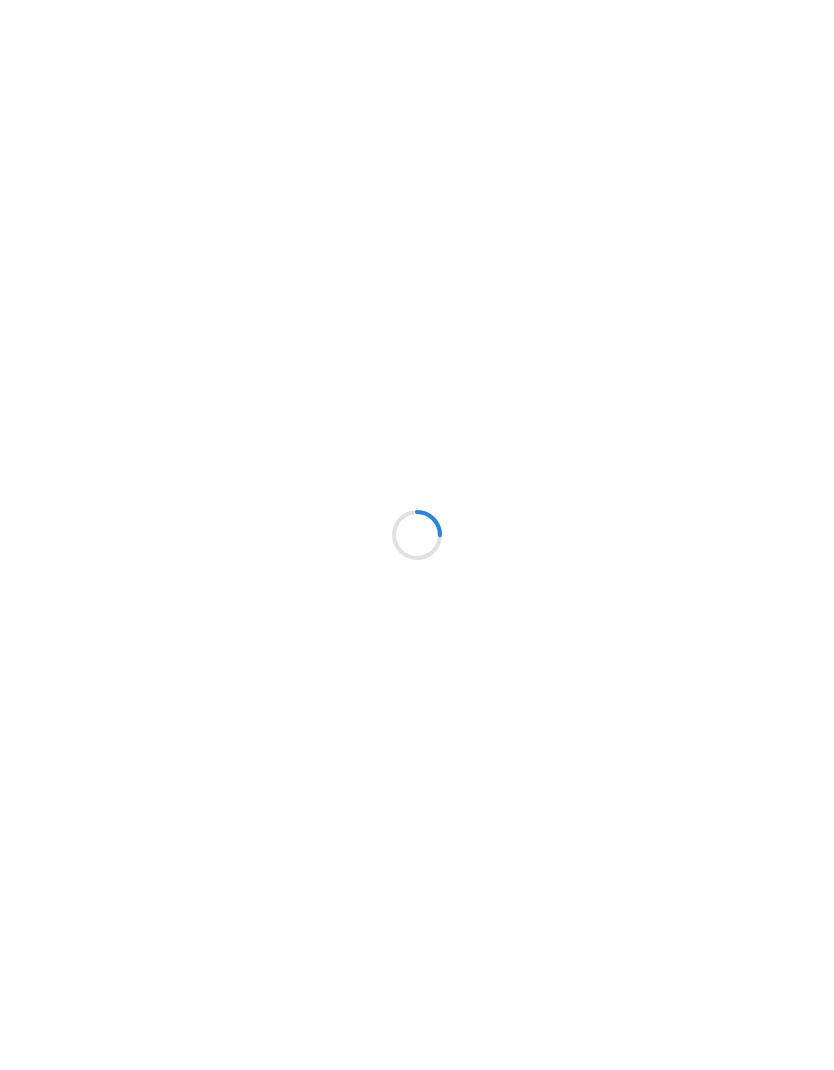 scroll, scrollTop: 0, scrollLeft: 0, axis: both 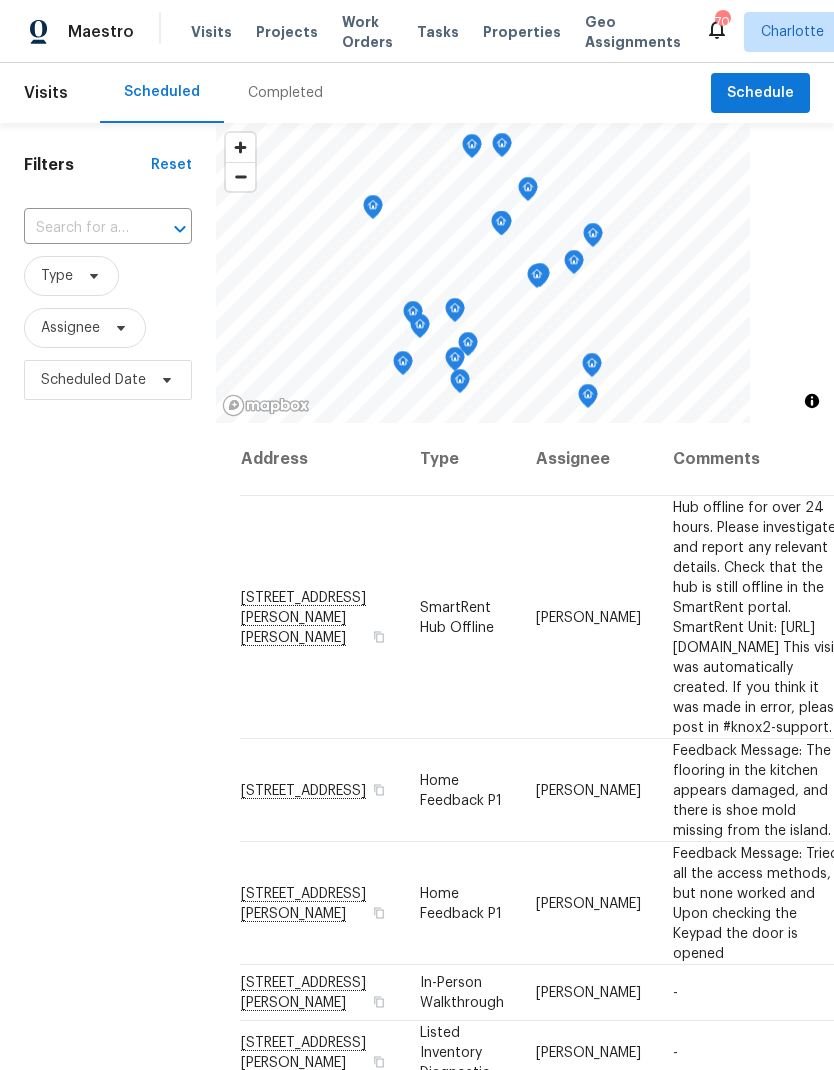 click on "Filters Reset ​ Type Assignee Scheduled Date" at bounding box center [108, 701] 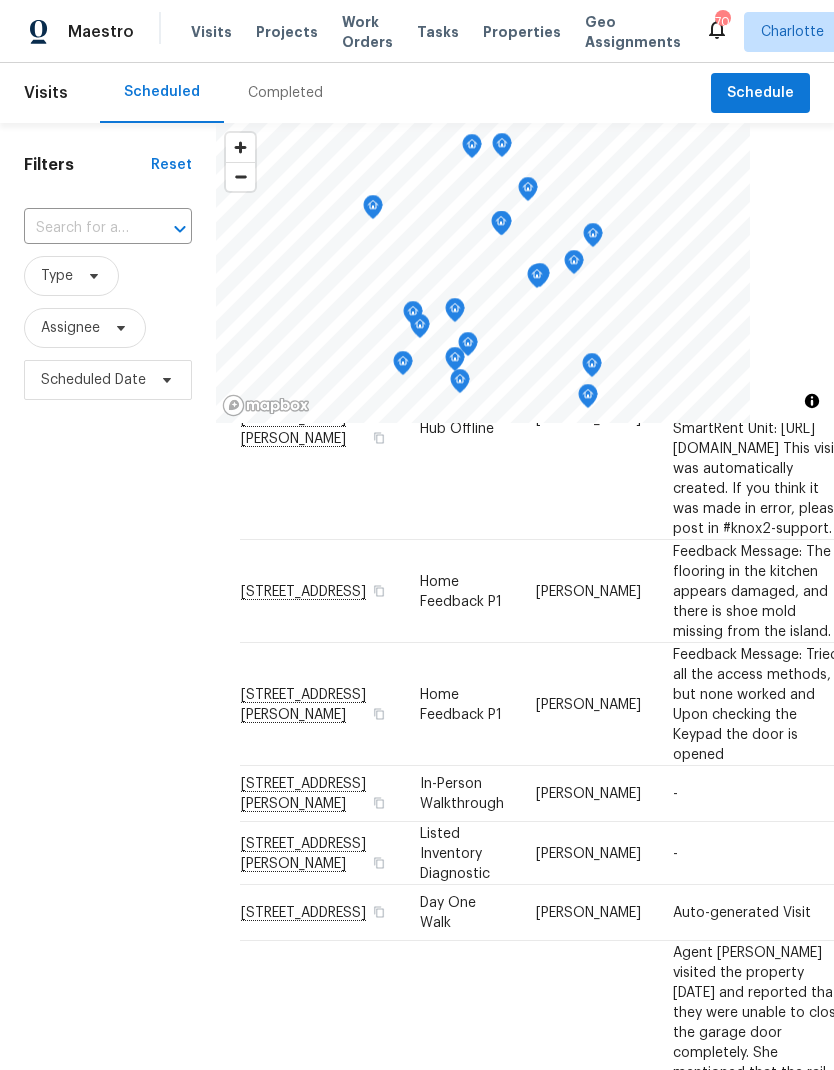 scroll, scrollTop: 216, scrollLeft: -2, axis: both 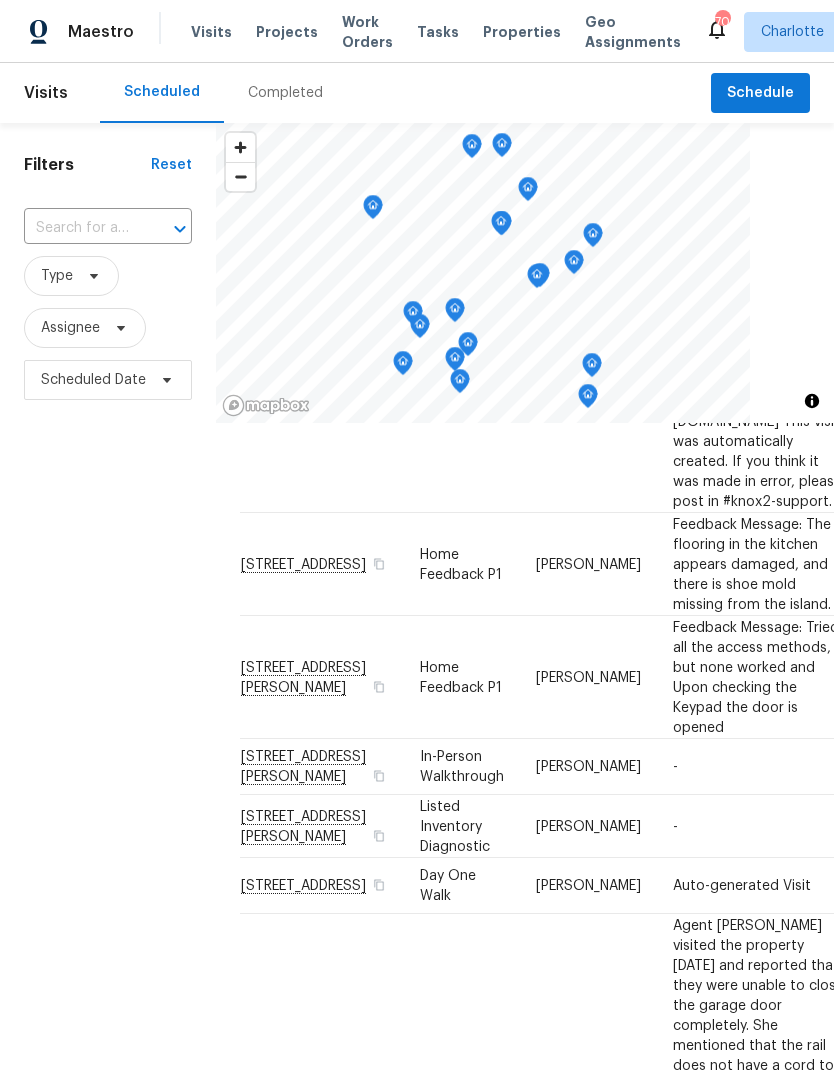 click on "Filters Reset ​ Type Assignee Scheduled Date" at bounding box center (108, 701) 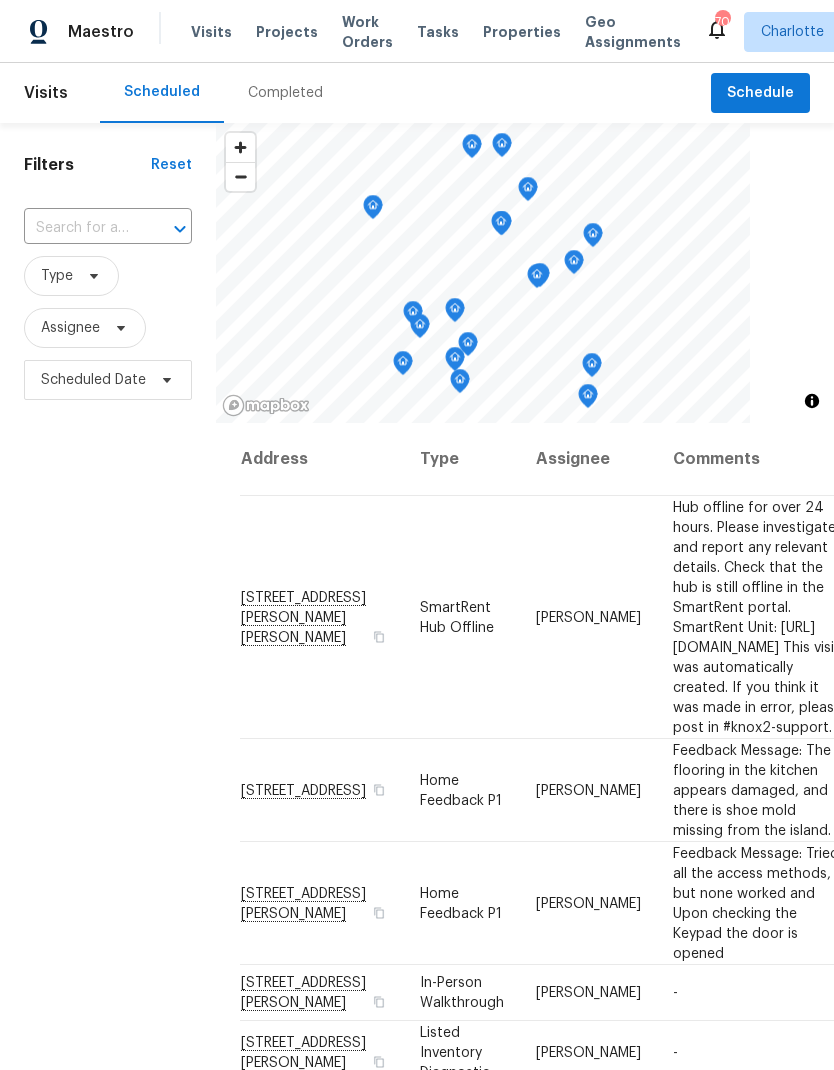 scroll, scrollTop: 0, scrollLeft: 0, axis: both 